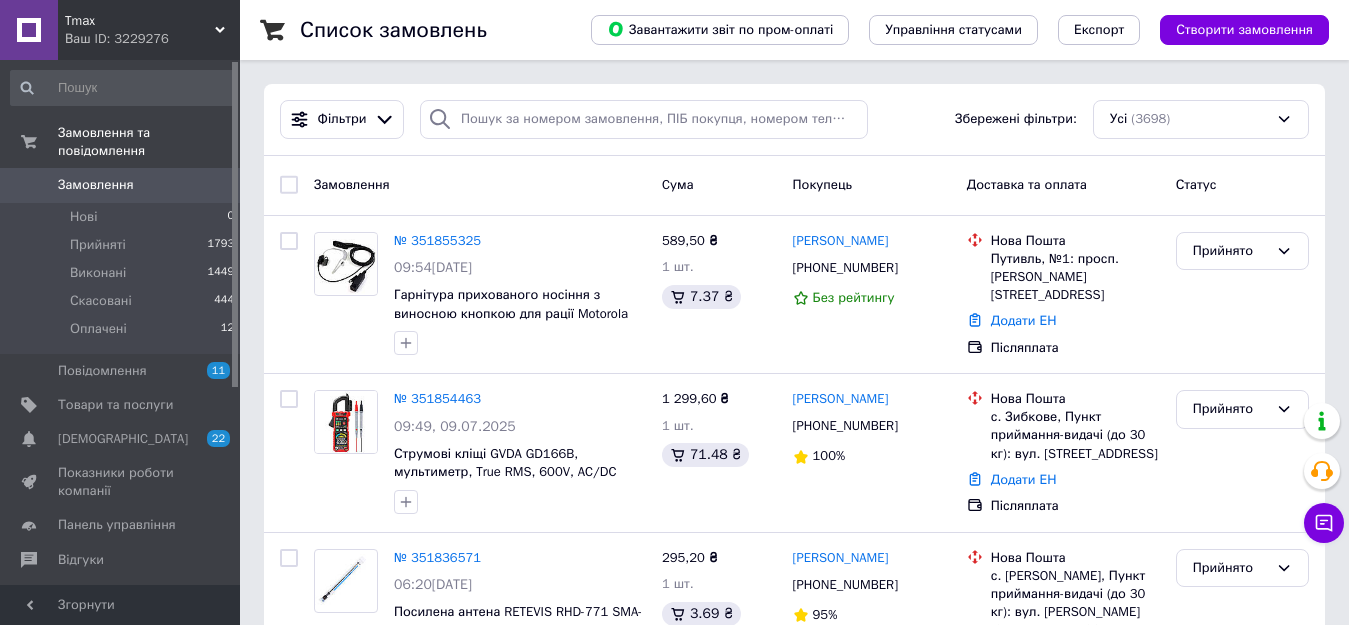 scroll, scrollTop: 0, scrollLeft: 0, axis: both 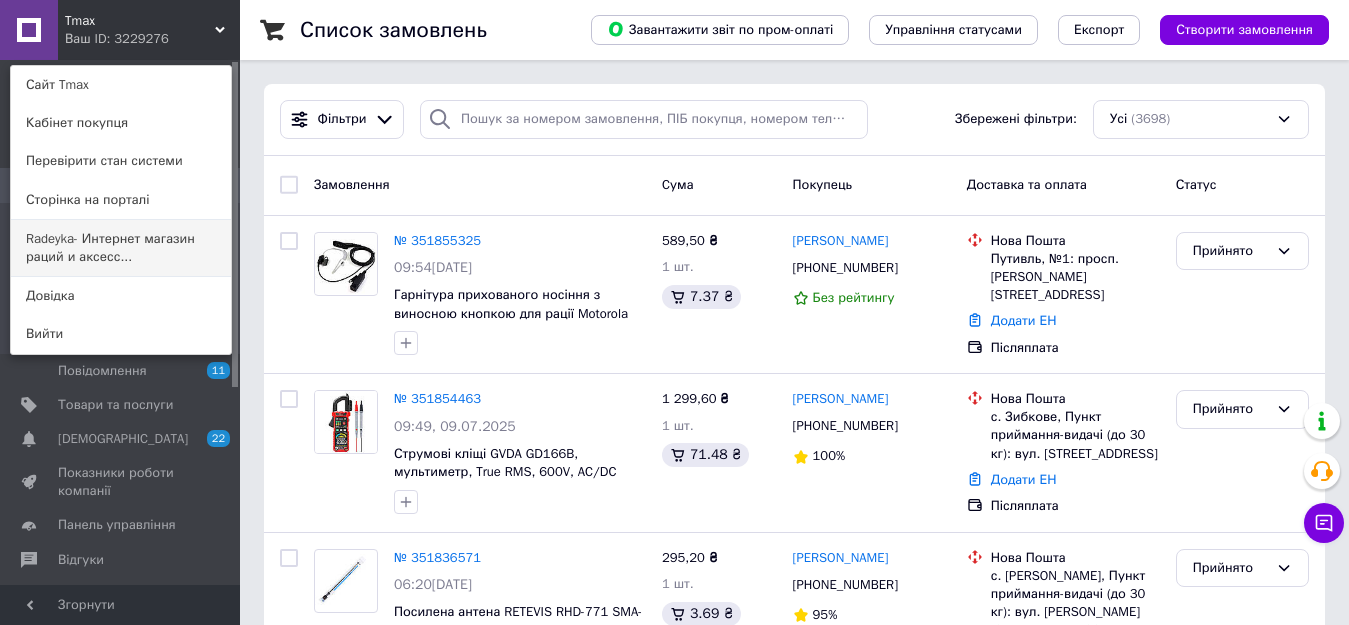 click on "Radeyka- Интернет магазин раций и аксесс..." at bounding box center (121, 248) 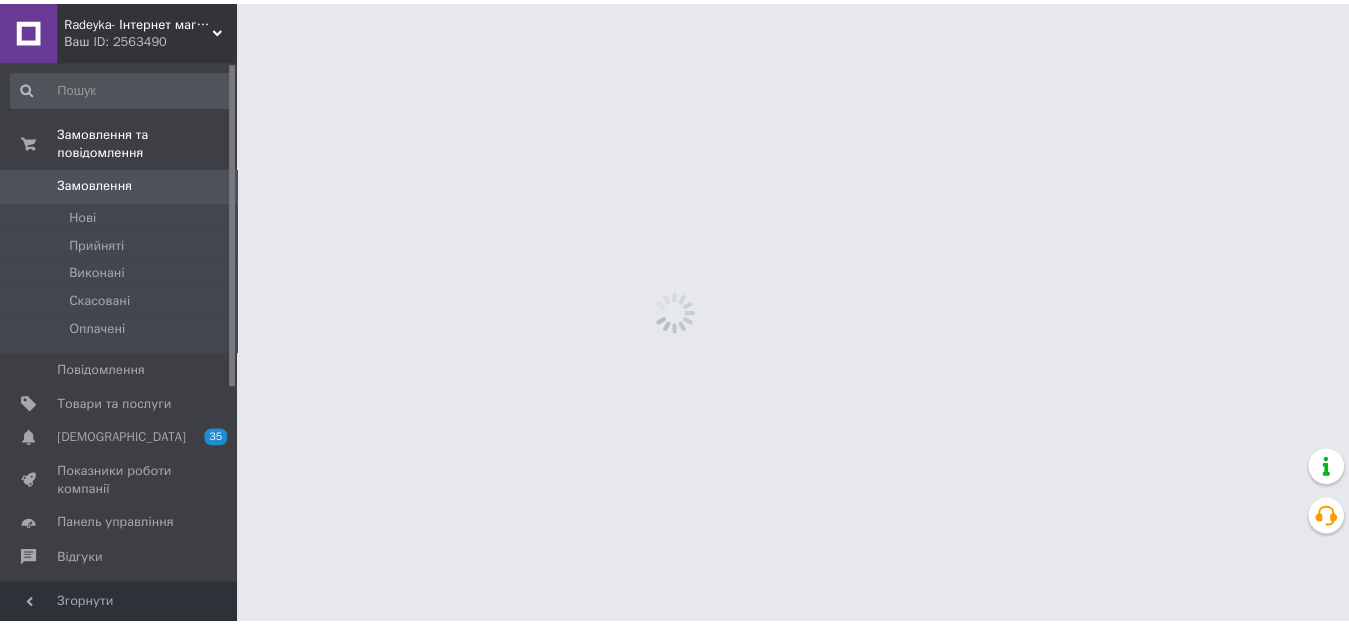 scroll, scrollTop: 0, scrollLeft: 0, axis: both 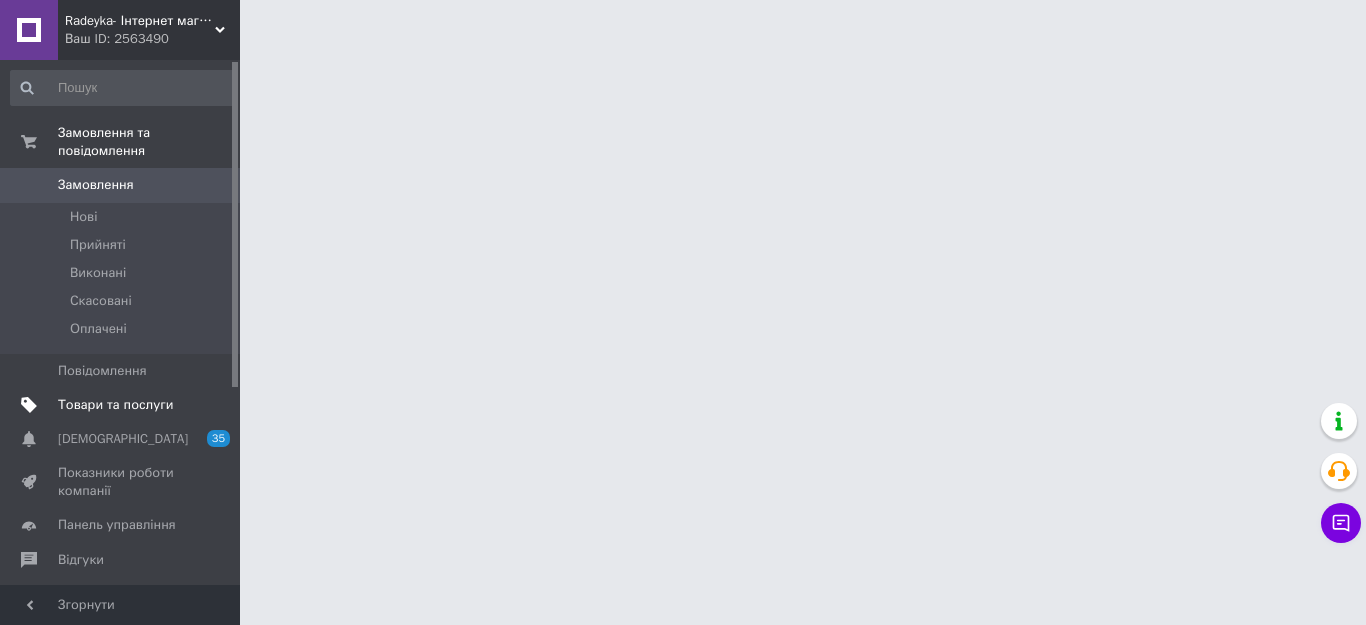 click on "Товари та послуги" at bounding box center (115, 405) 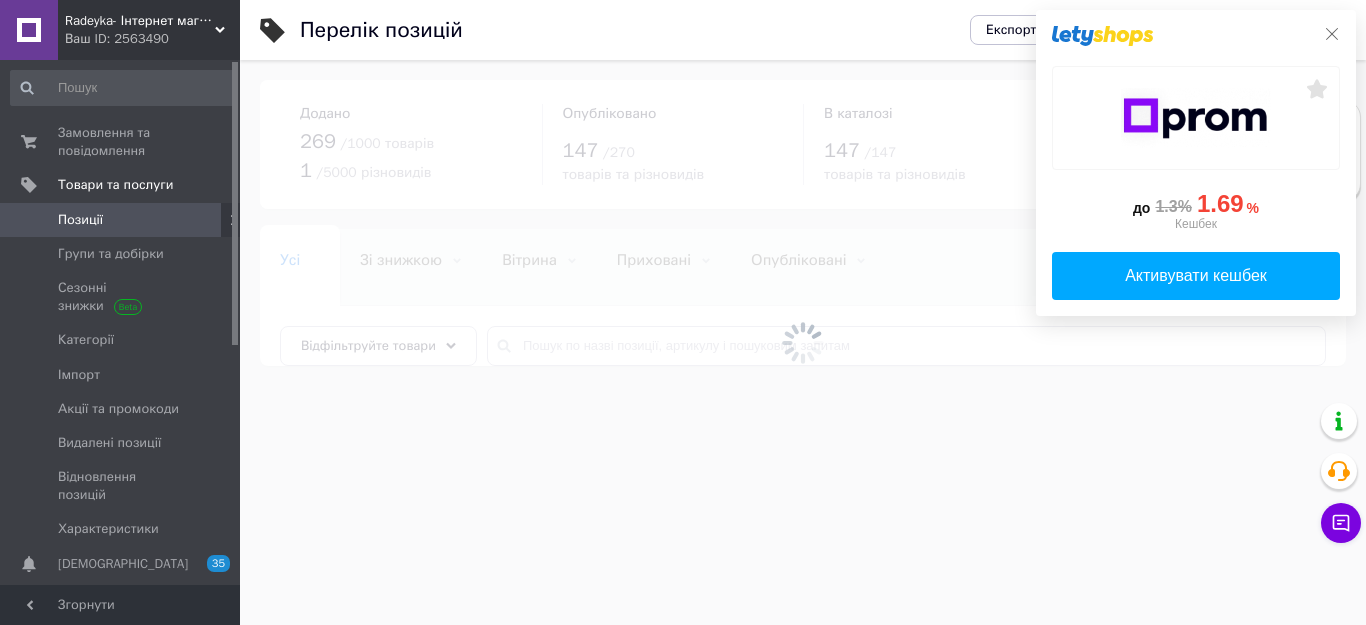 click 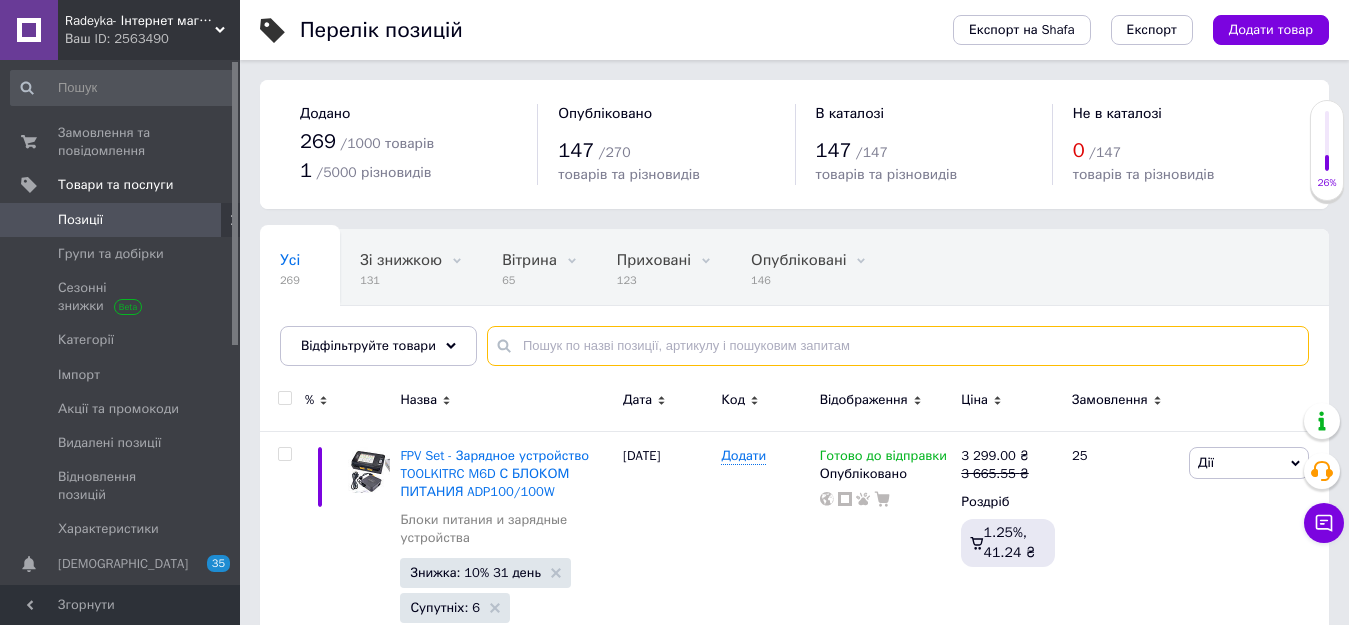 click at bounding box center [898, 346] 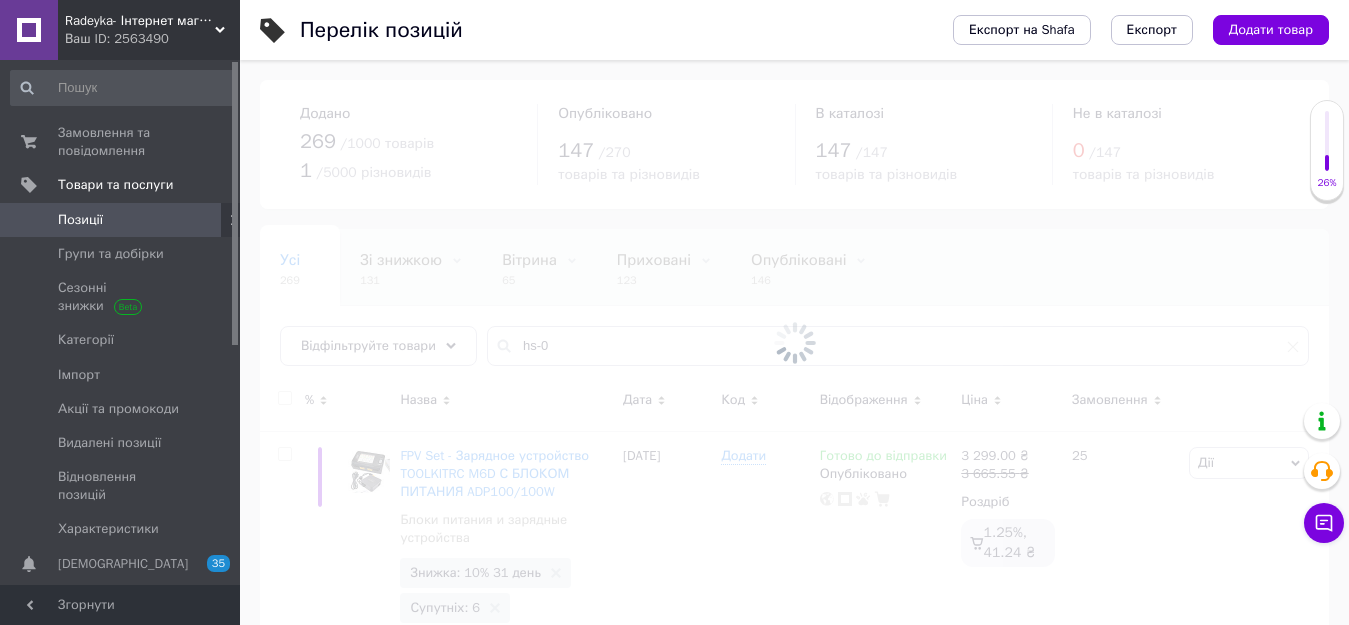 click at bounding box center [794, 342] 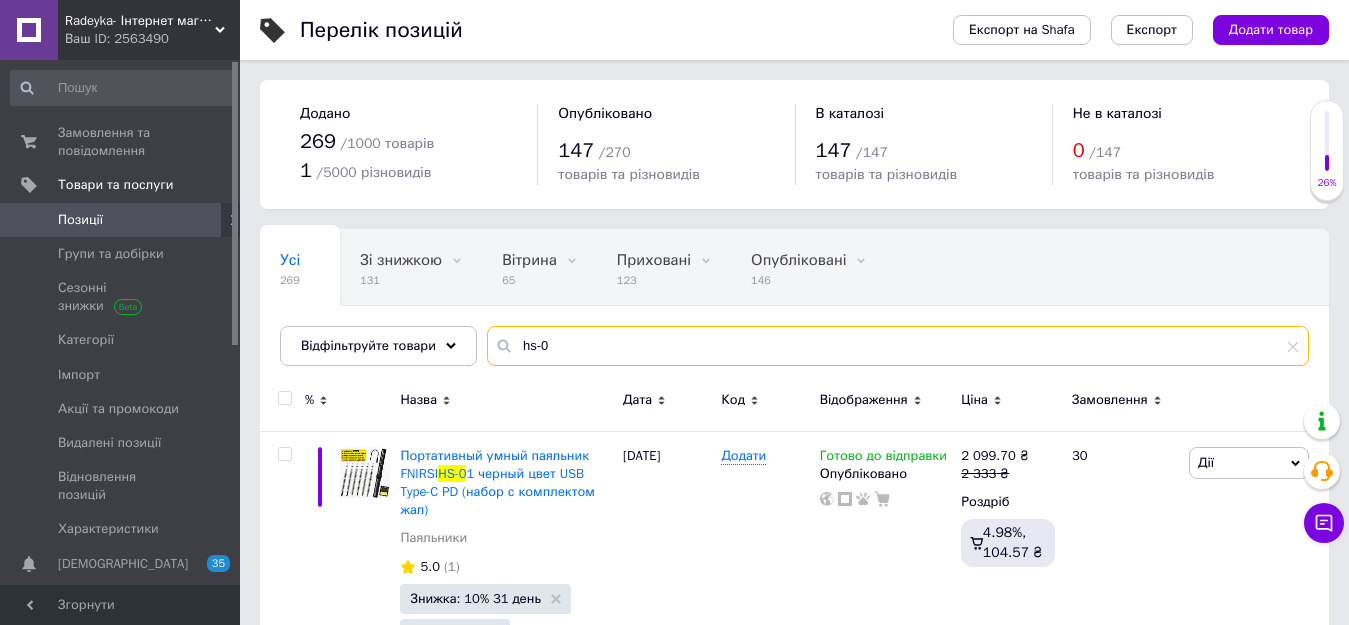 click on "hs-0" at bounding box center (898, 346) 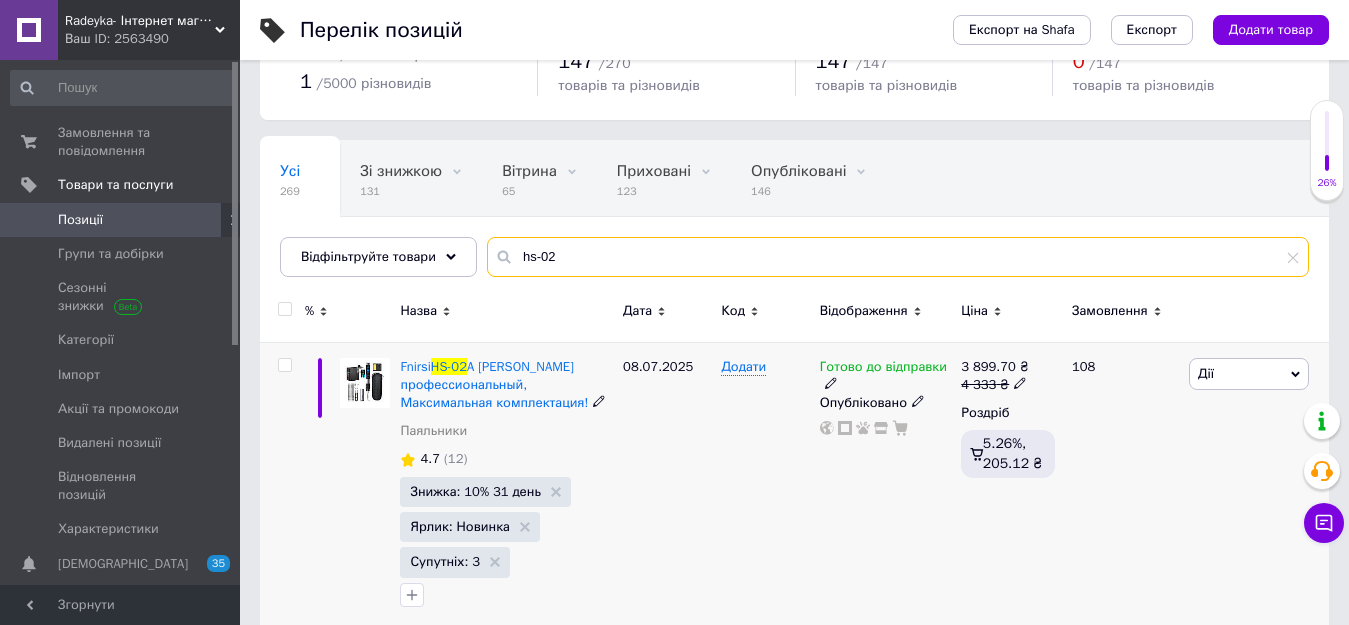 scroll, scrollTop: 116, scrollLeft: 0, axis: vertical 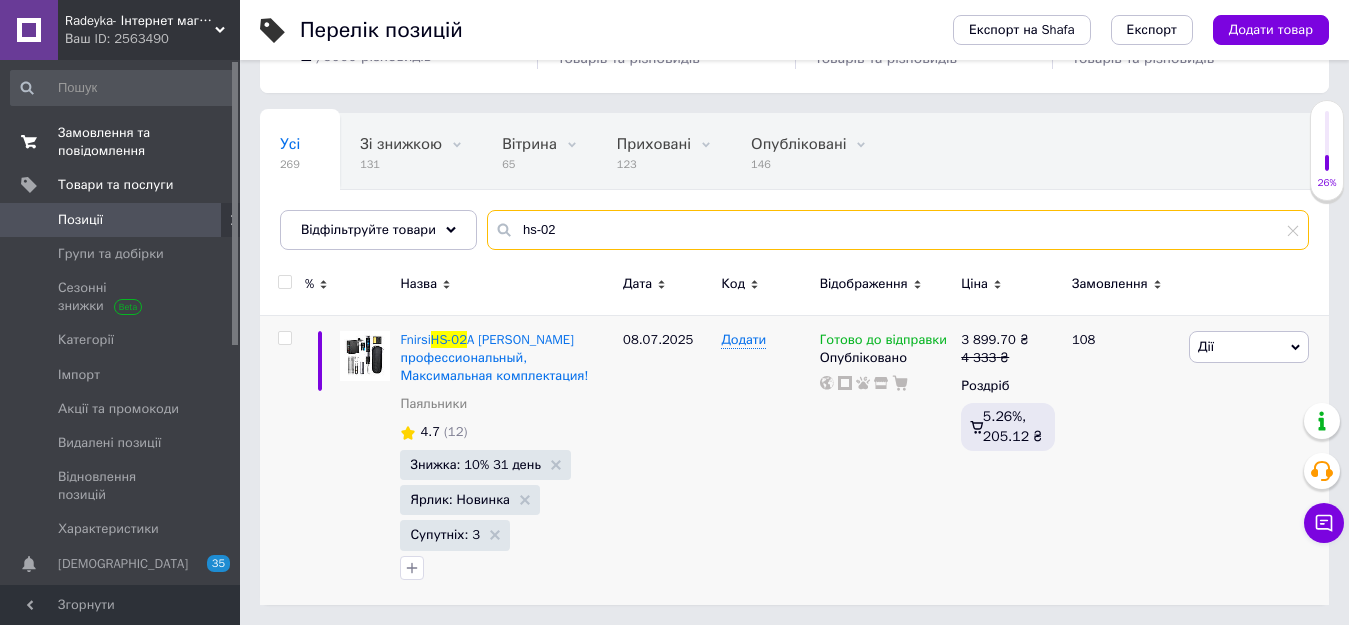 type on "hs-02" 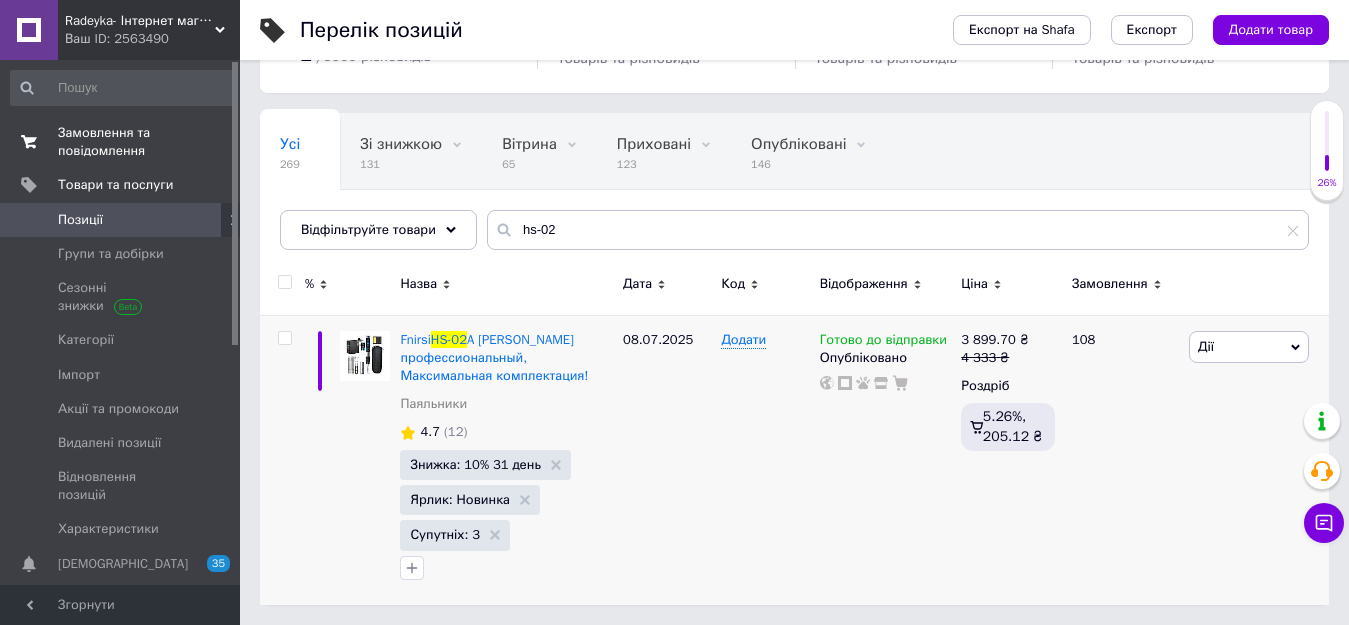 click on "Замовлення та повідомлення" at bounding box center [121, 142] 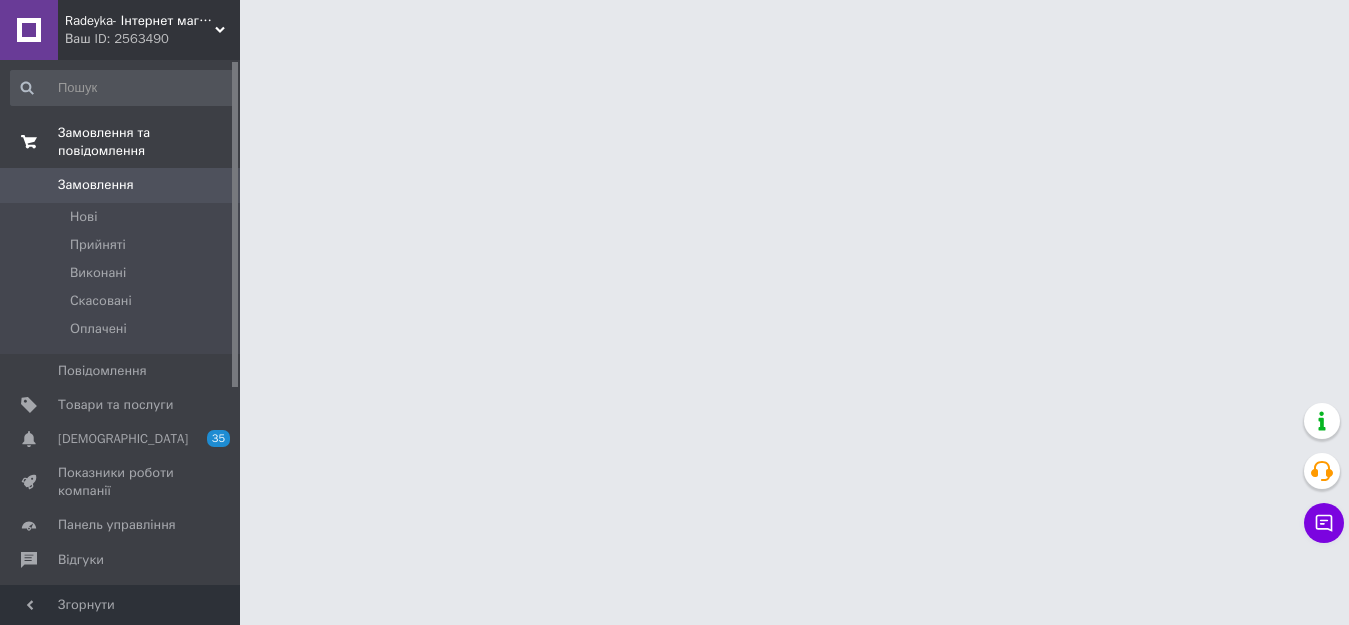 scroll, scrollTop: 0, scrollLeft: 0, axis: both 